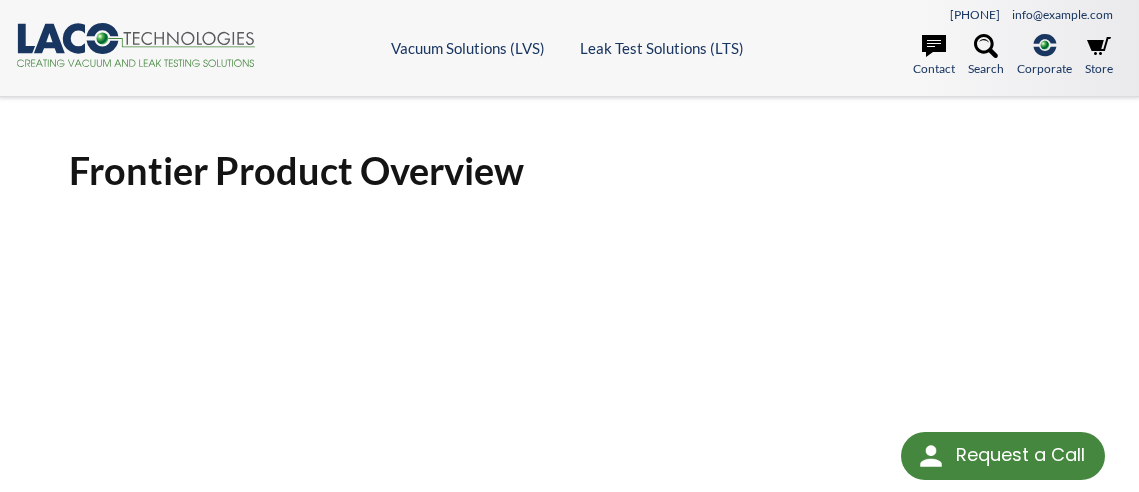 scroll, scrollTop: 0, scrollLeft: 0, axis: both 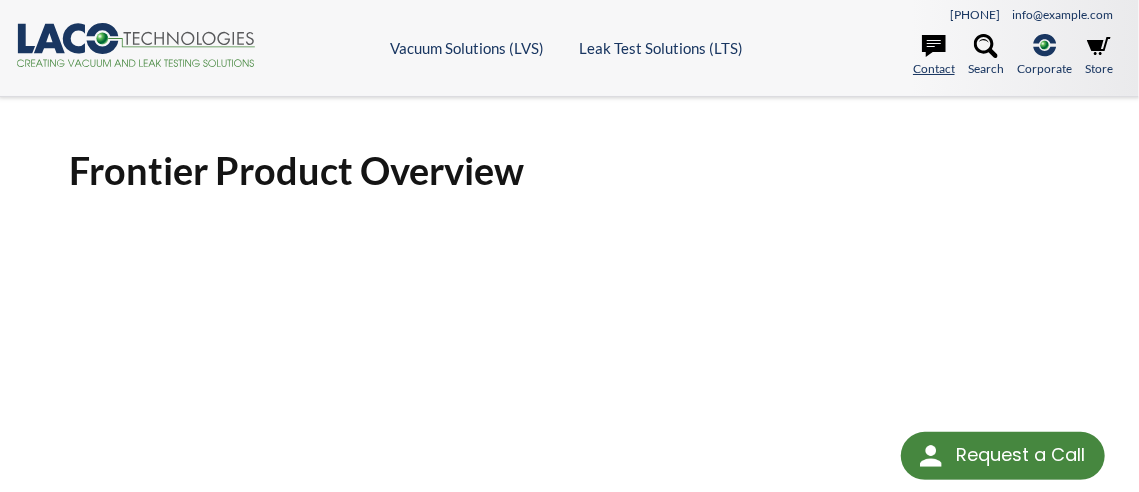 click 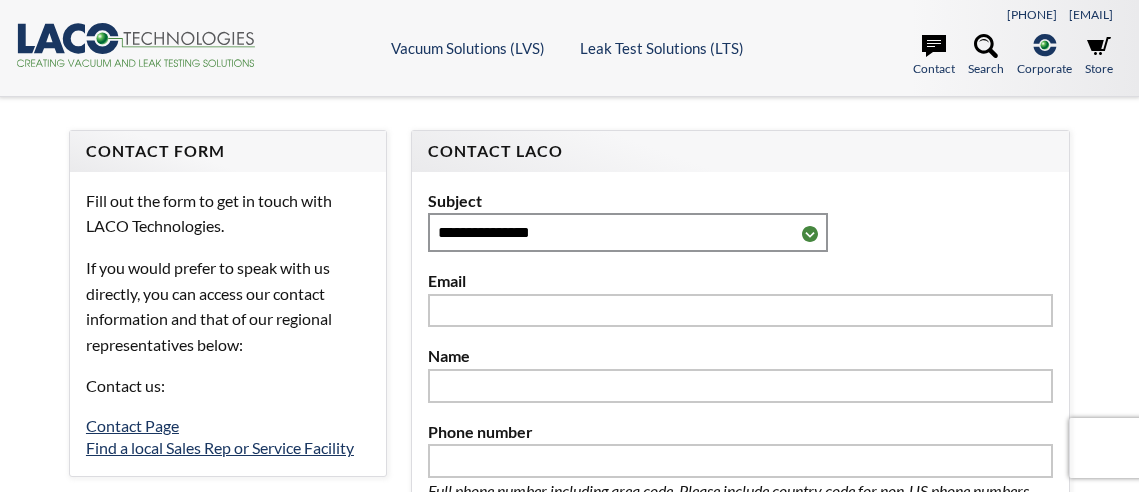 scroll, scrollTop: 0, scrollLeft: 0, axis: both 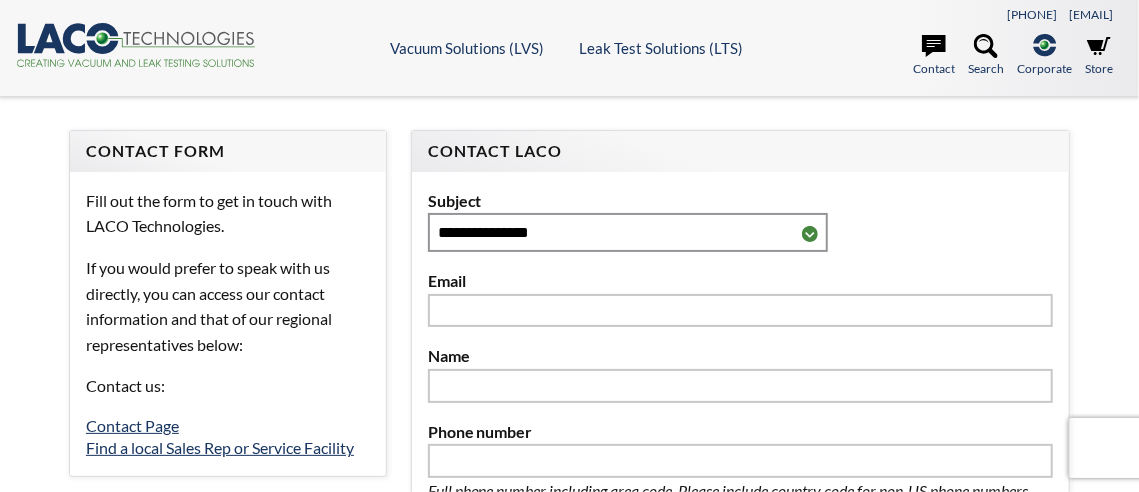 select 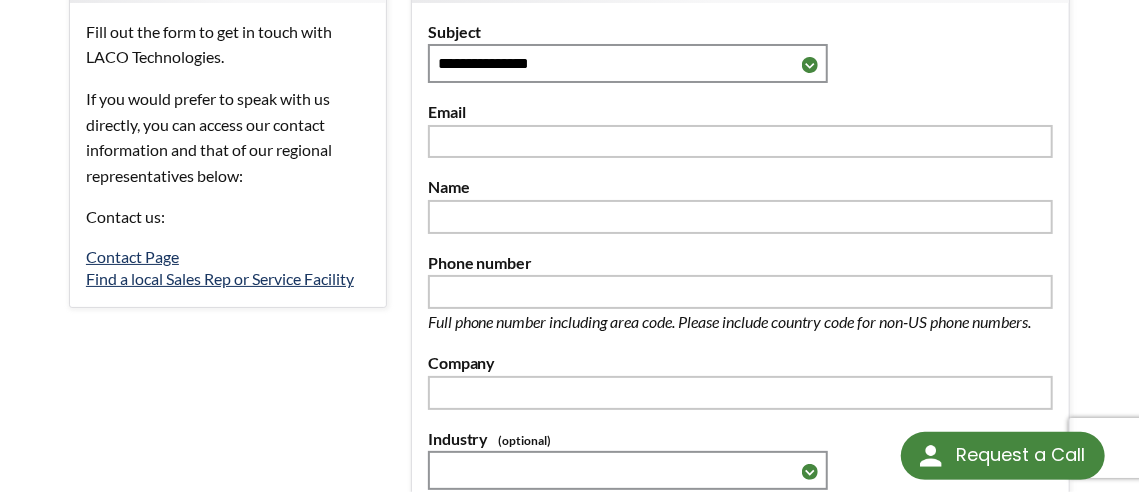 scroll, scrollTop: 180, scrollLeft: 0, axis: vertical 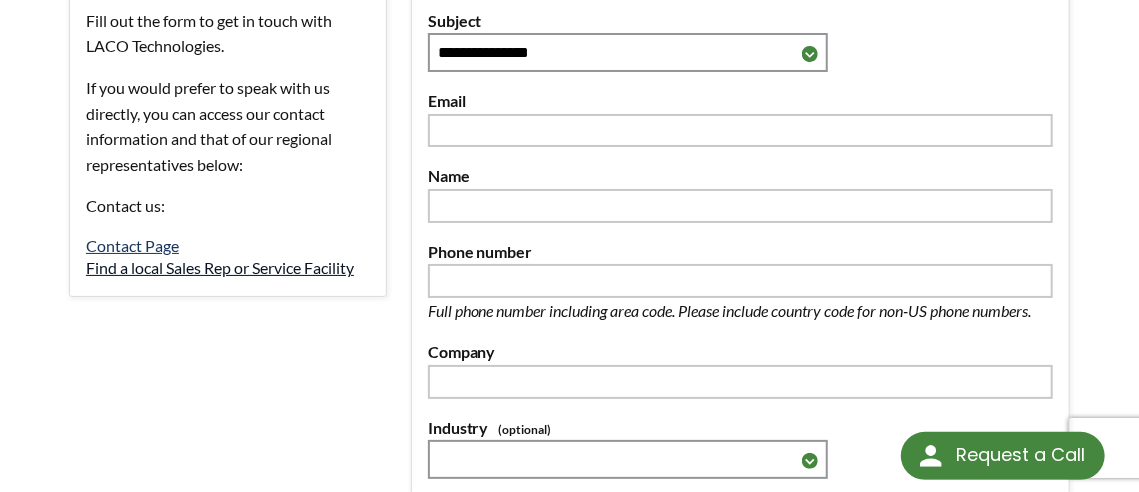 click on "Find a local Sales Rep or Service Facility" at bounding box center (220, 267) 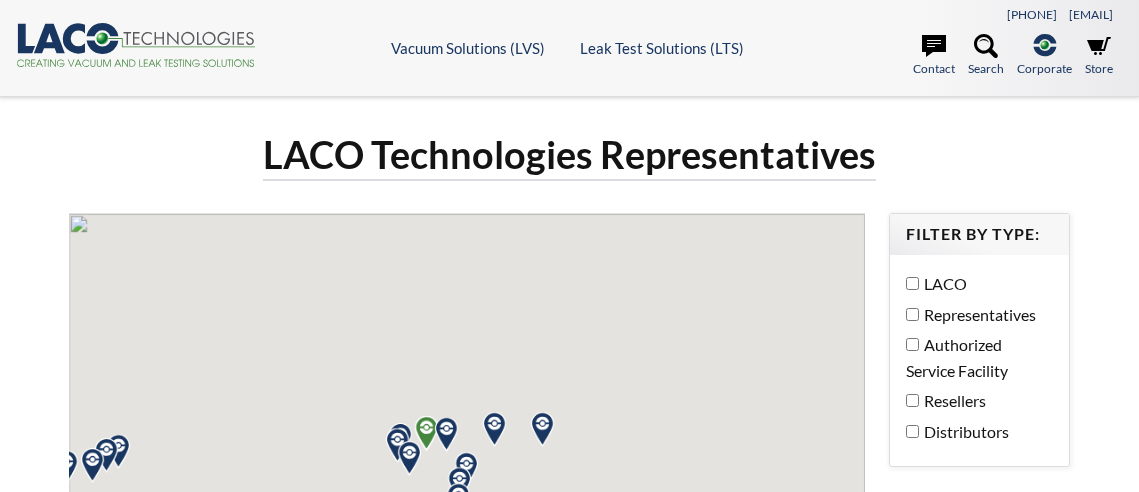 scroll, scrollTop: 0, scrollLeft: 0, axis: both 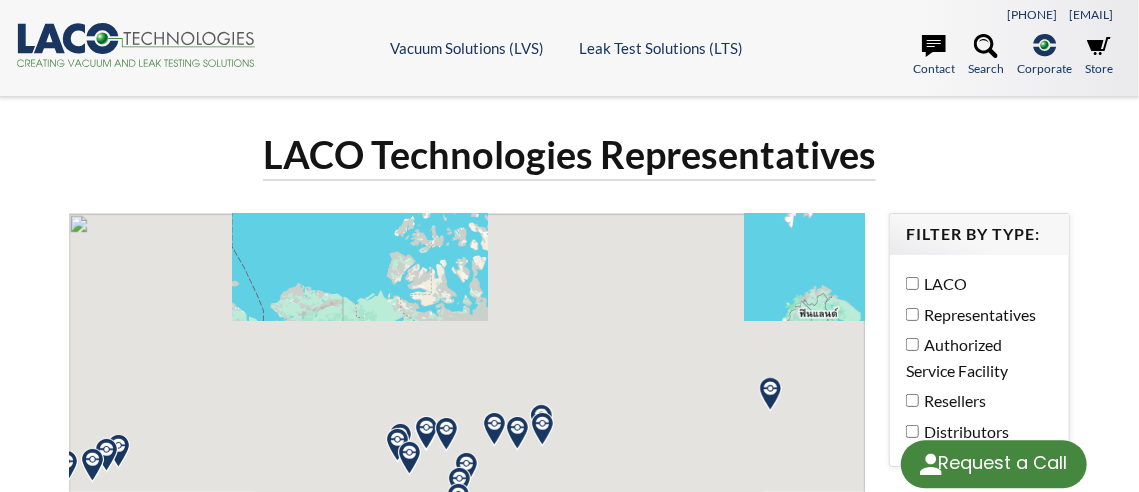 select 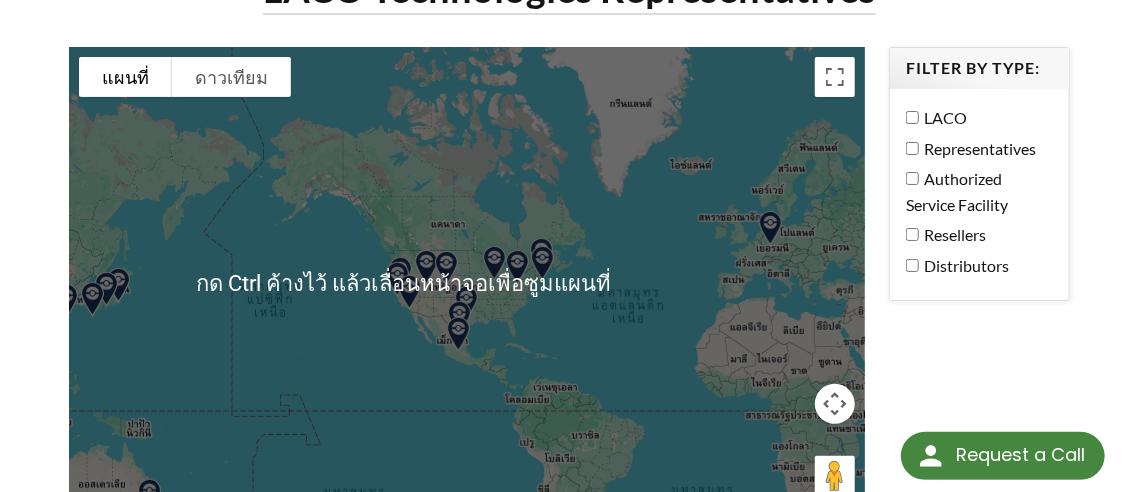 scroll, scrollTop: 168, scrollLeft: 0, axis: vertical 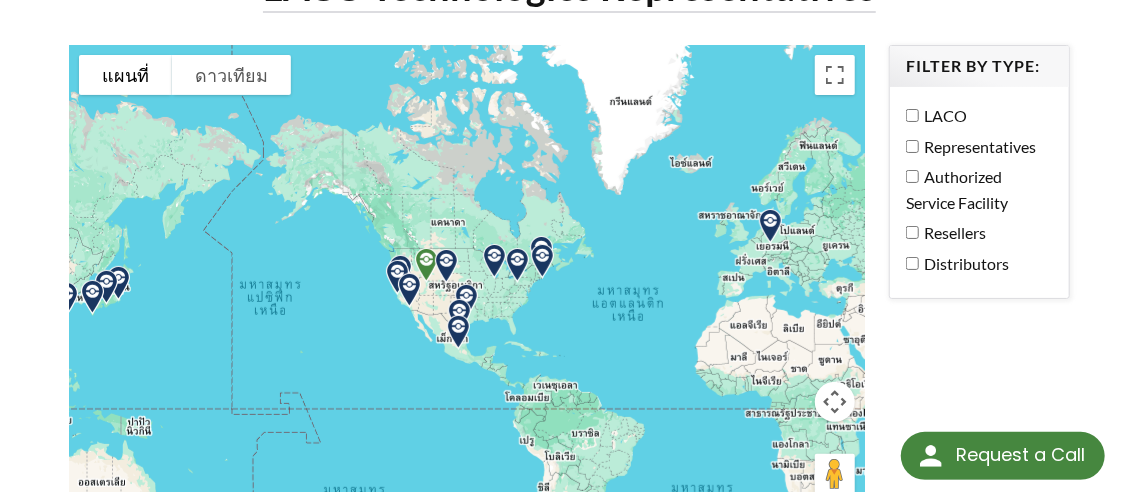 click on "LACO Technologies Representatives
หากต้องการไปยังส่วนต่างๆ ในแผนที่ด้วยท่าทางแตะสัมผัส ให้แตะนิ้วสองครั้งค้างไว้บนแผนที่ จากนั้นลากแผนที่ ← เลื่อนไปทางซ้าย → เลื่อนไปทางขวา ↑ เลื่อนขึ้น ↓ เลื่อนลง + ซูมเข้า - ซูมออก Home ข้ามไปทางซ้าย 75% End ข้ามไปทางขวา 75% Page Up Page Down" at bounding box center (569, 638) 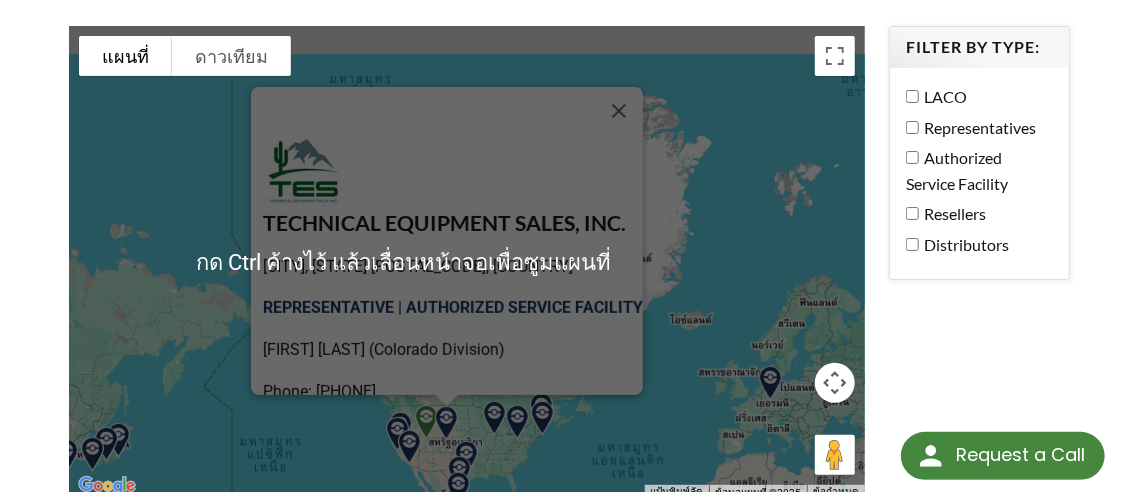 scroll, scrollTop: 192, scrollLeft: 0, axis: vertical 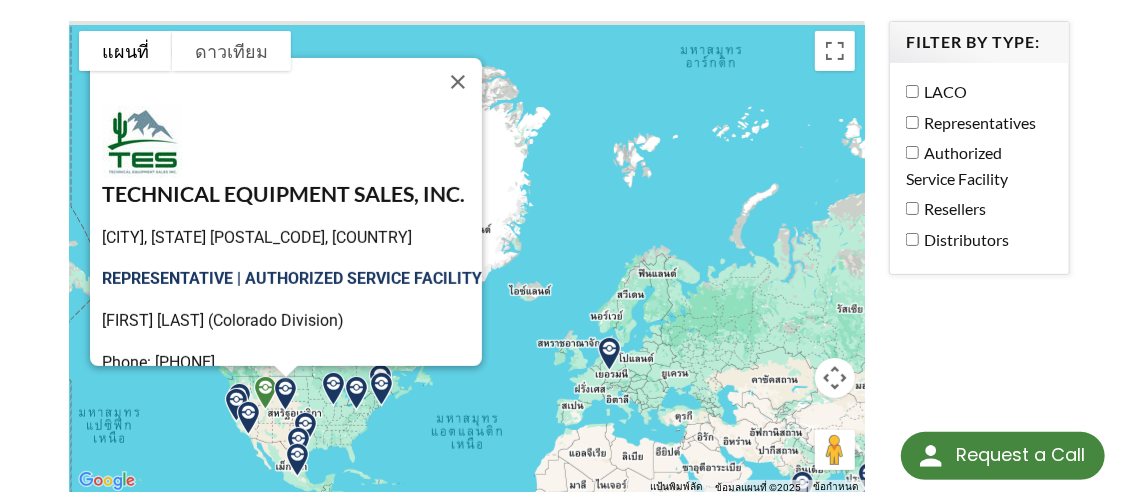drag, startPoint x: 164, startPoint y: 371, endPoint x: 1081, endPoint y: 336, distance: 917.6677 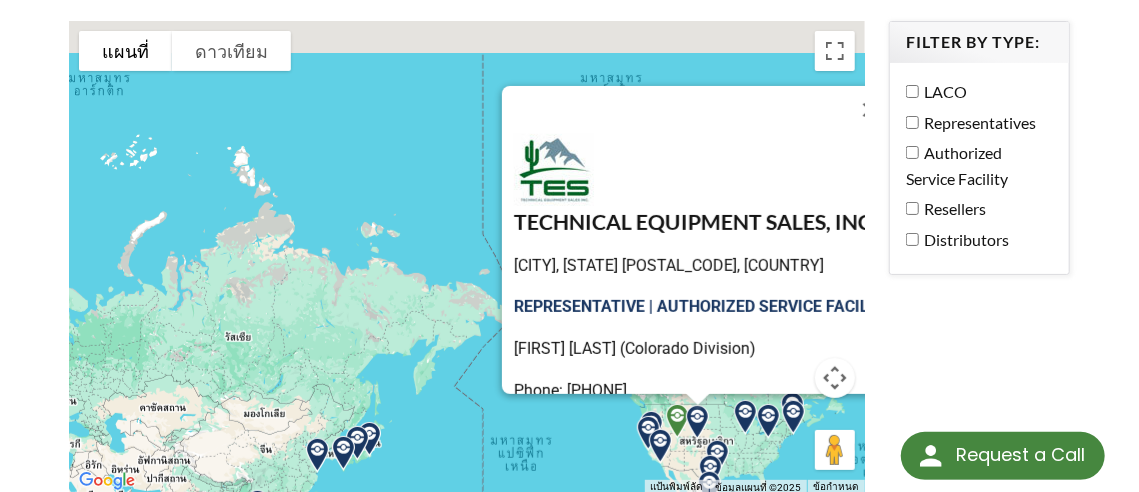 drag, startPoint x: 653, startPoint y: 171, endPoint x: 1108, endPoint y: 199, distance: 455.86072 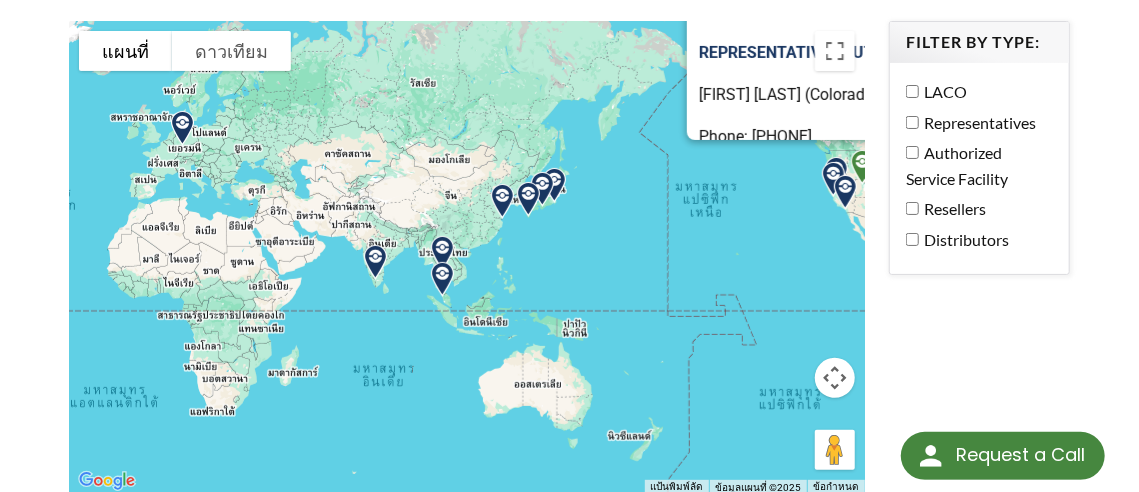 drag, startPoint x: 347, startPoint y: 309, endPoint x: 488, endPoint y: 41, distance: 302.82834 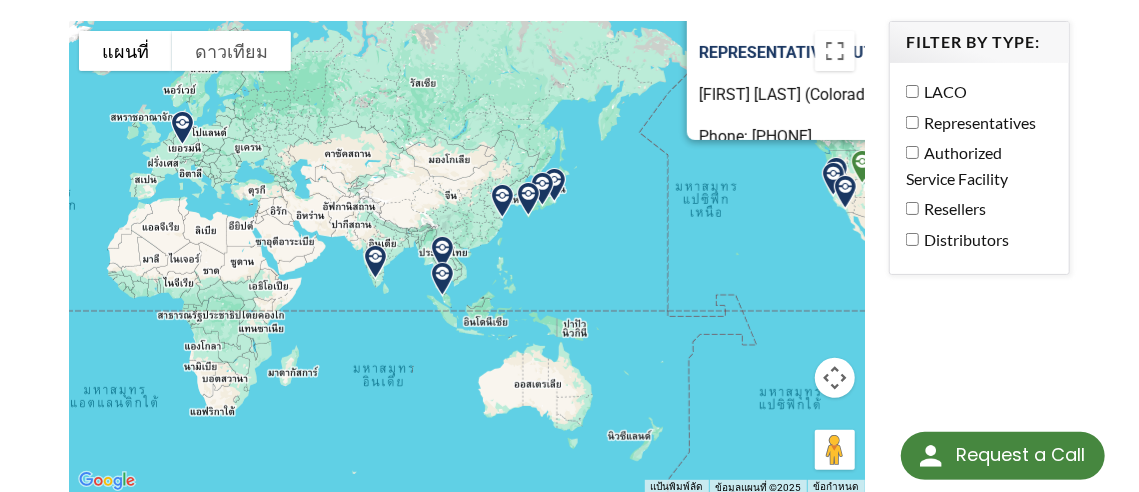 click at bounding box center (442, 253) 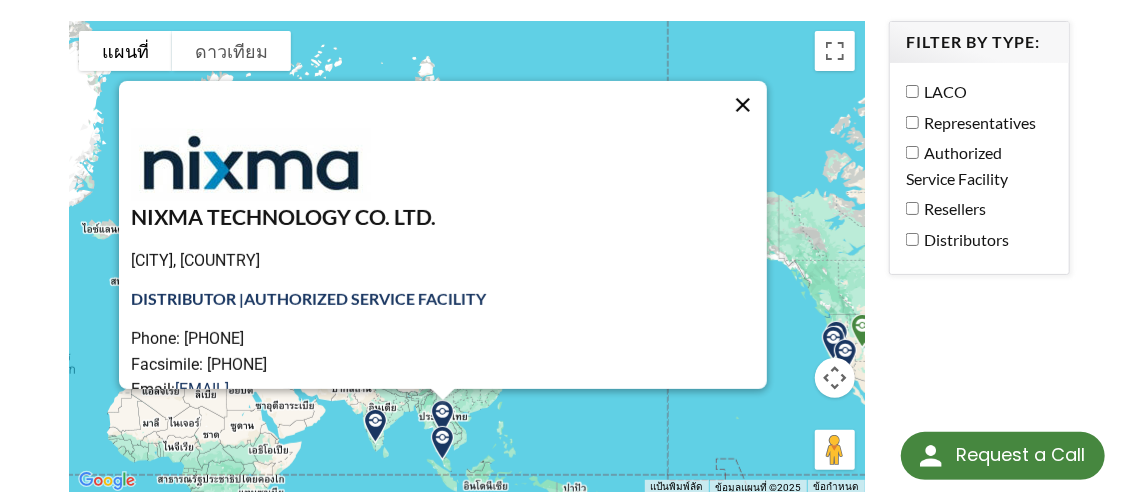 click at bounding box center (743, 105) 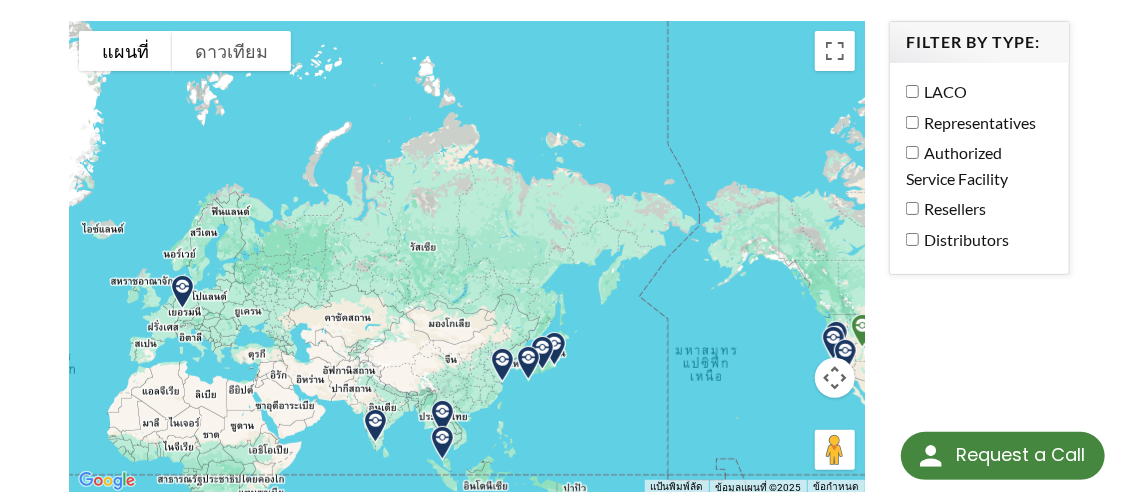 click at bounding box center (442, 443) 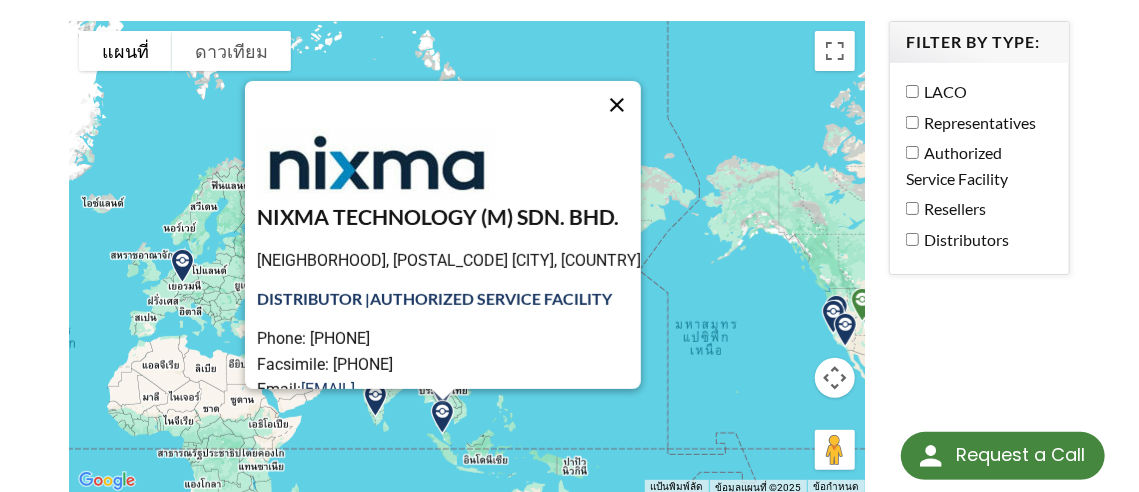 click at bounding box center [617, 105] 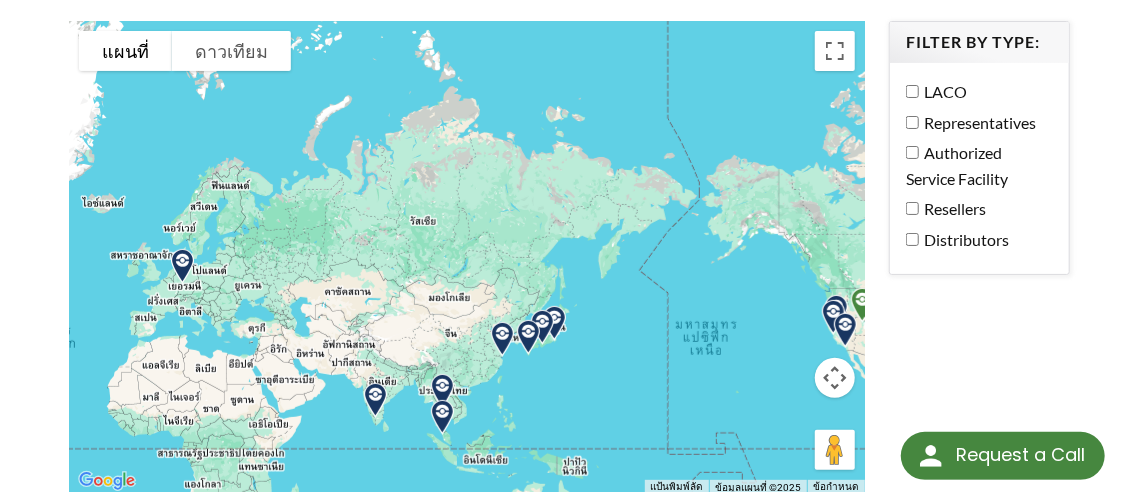 click at bounding box center (442, 391) 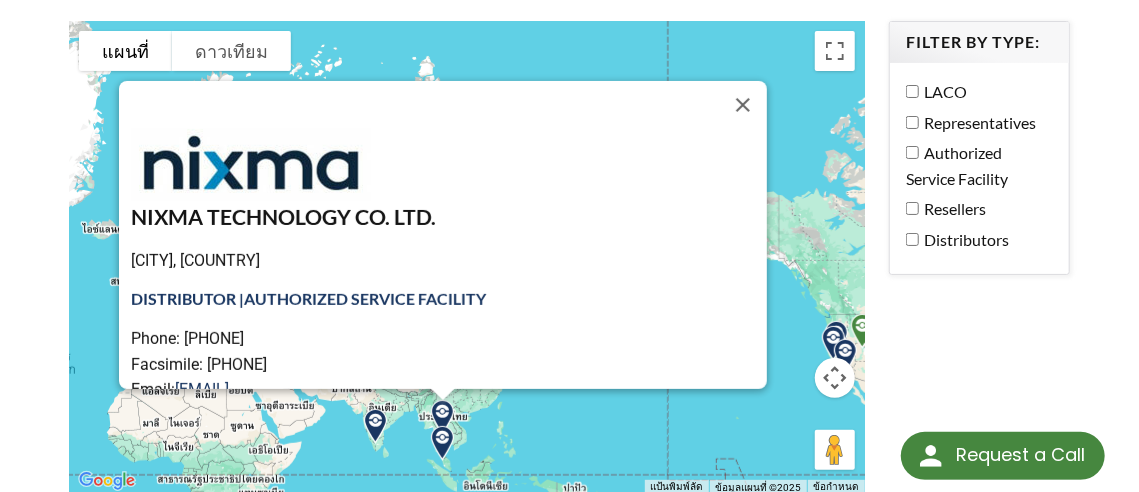 click on "NIXMA TECHNOLOGY CO. LTD. Pathum Thani 12120, Thailand DISTRIBUTOR |  AUTHORIZED SERVICE FACILITY Phone: +66-2902-2394 Facsimile: +66-2902-2395 Email:  henry.t@nixma.com Web:  www.nixma.com 9/79 Moo 5, Phaholyothin Road, T. Klong Nueng, A. Klong Luang, Thailand, Vietnam, Philippines, Indonesia, Laos, Cambodia, Myanmar, and Brunei" at bounding box center (467, 257) 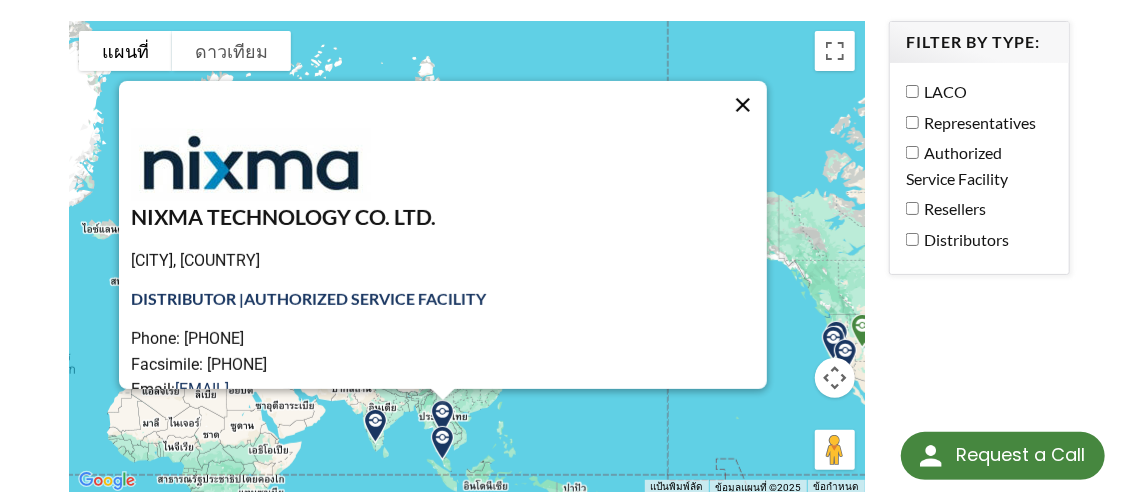 click at bounding box center (743, 105) 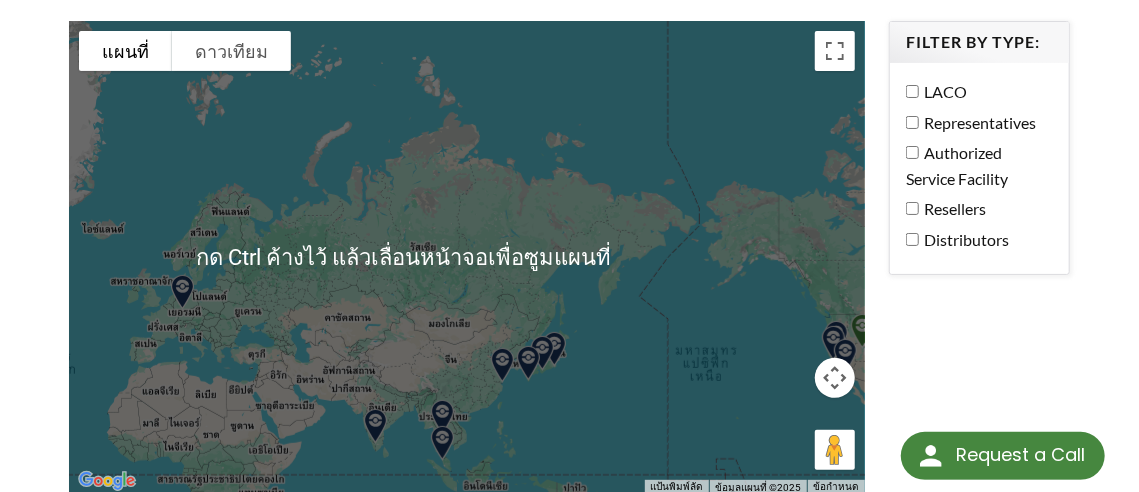 scroll, scrollTop: 0, scrollLeft: 0, axis: both 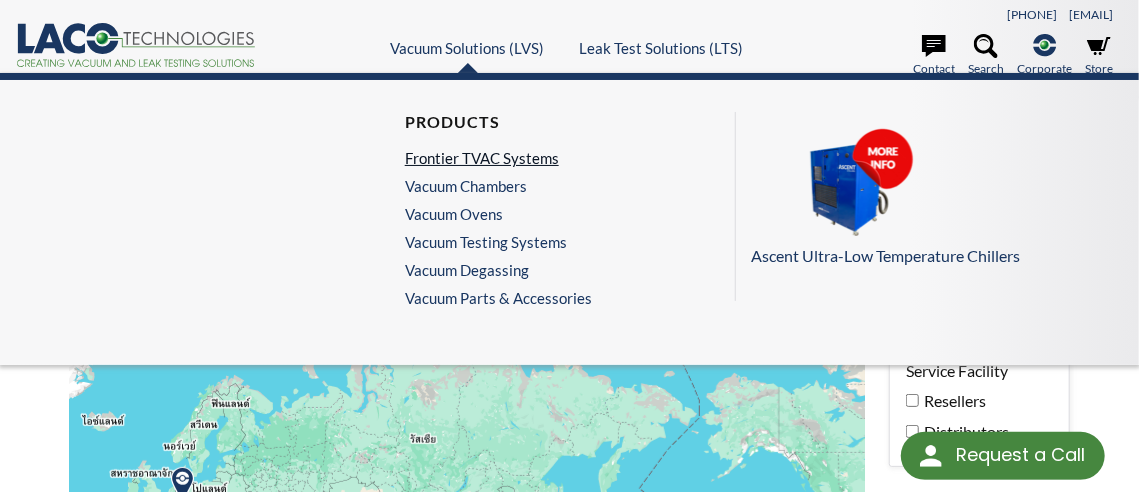 click on "Frontier TVAC Systems" at bounding box center [493, 158] 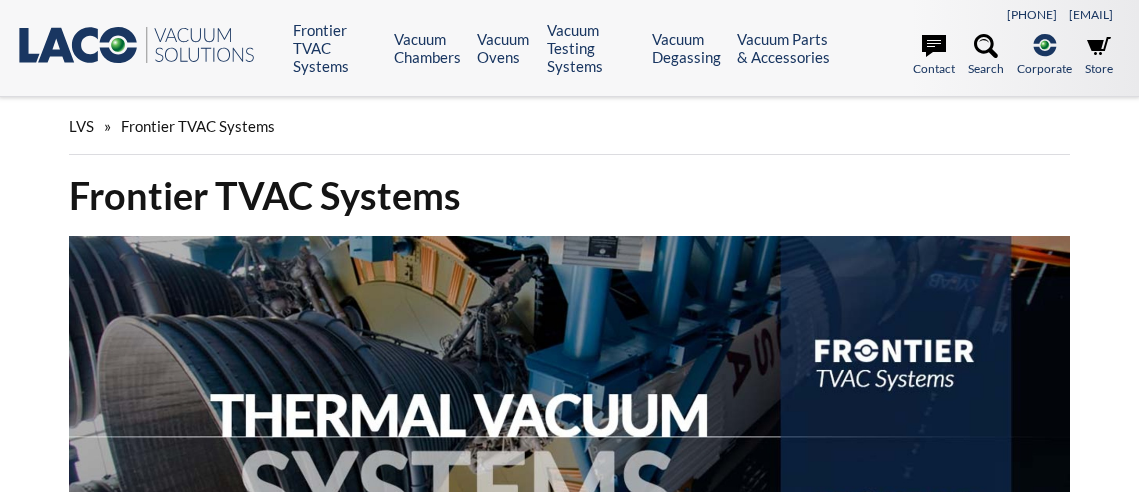 scroll, scrollTop: 0, scrollLeft: 0, axis: both 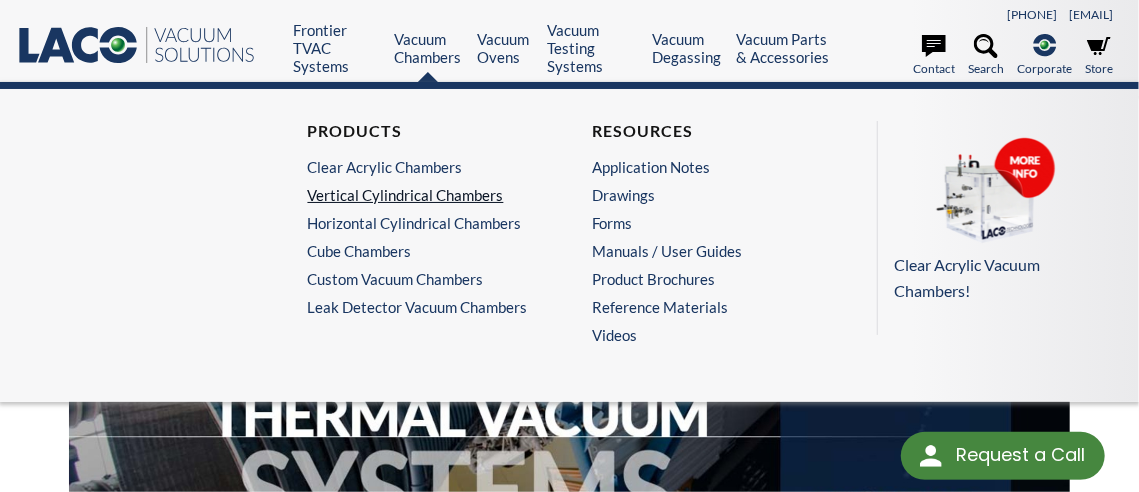 click on "Vertical Cylindrical Chambers" at bounding box center (422, 195) 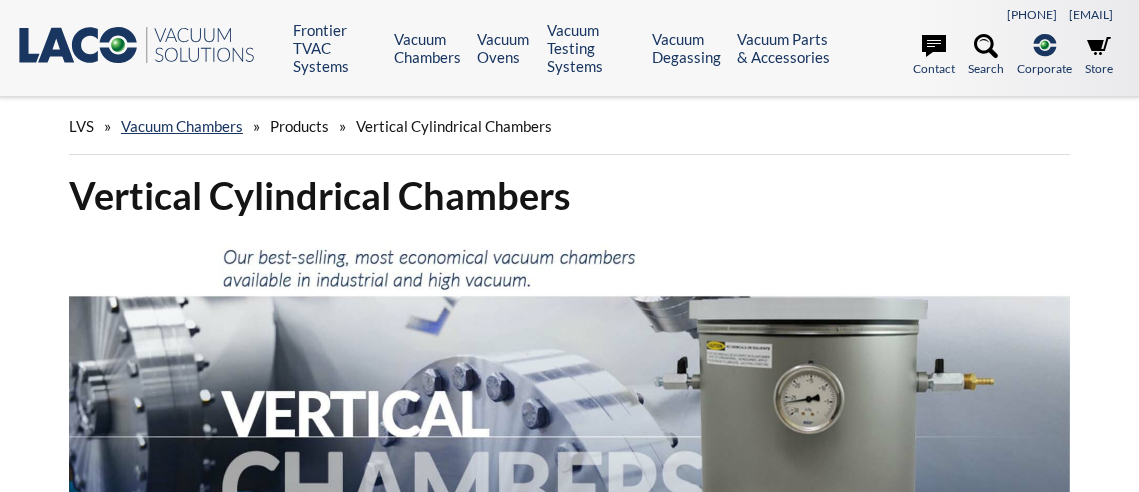 scroll, scrollTop: 0, scrollLeft: 0, axis: both 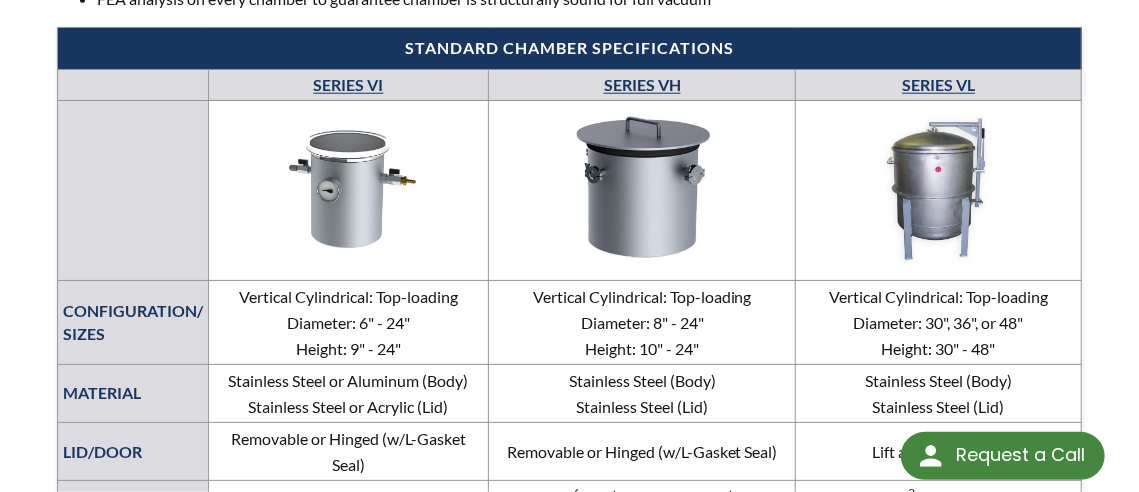click on "SERIES
VH" at bounding box center (642, 85) 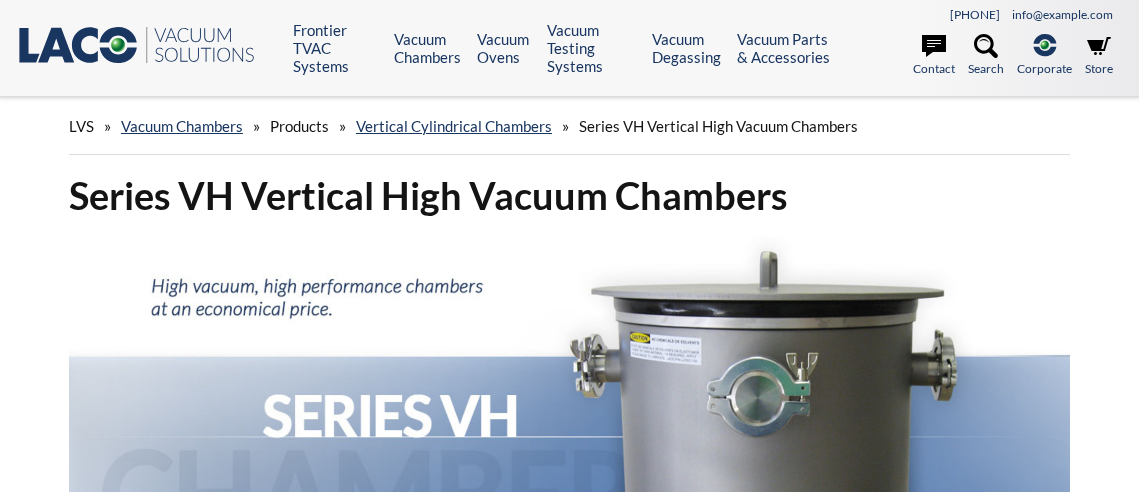 scroll, scrollTop: 0, scrollLeft: 0, axis: both 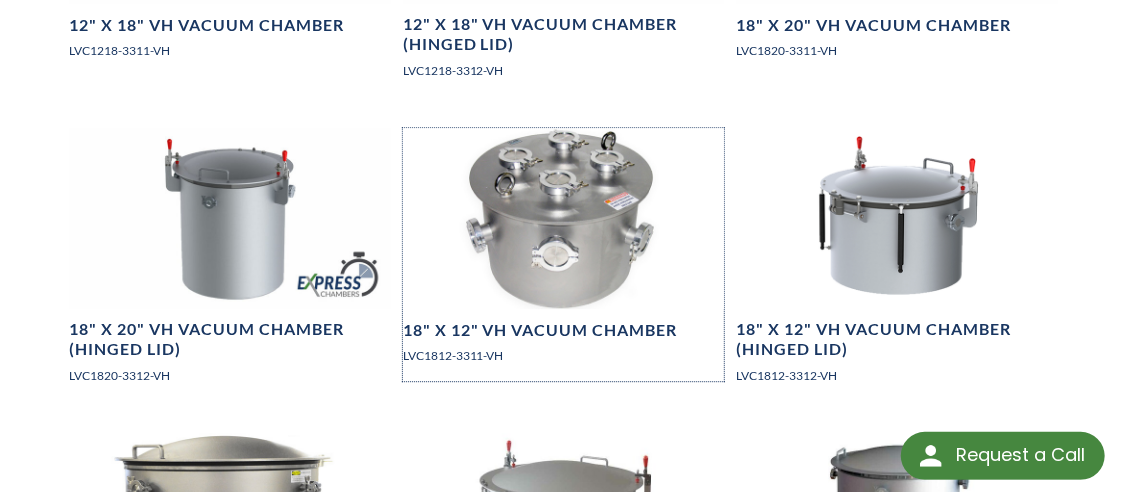 click at bounding box center [564, 218] 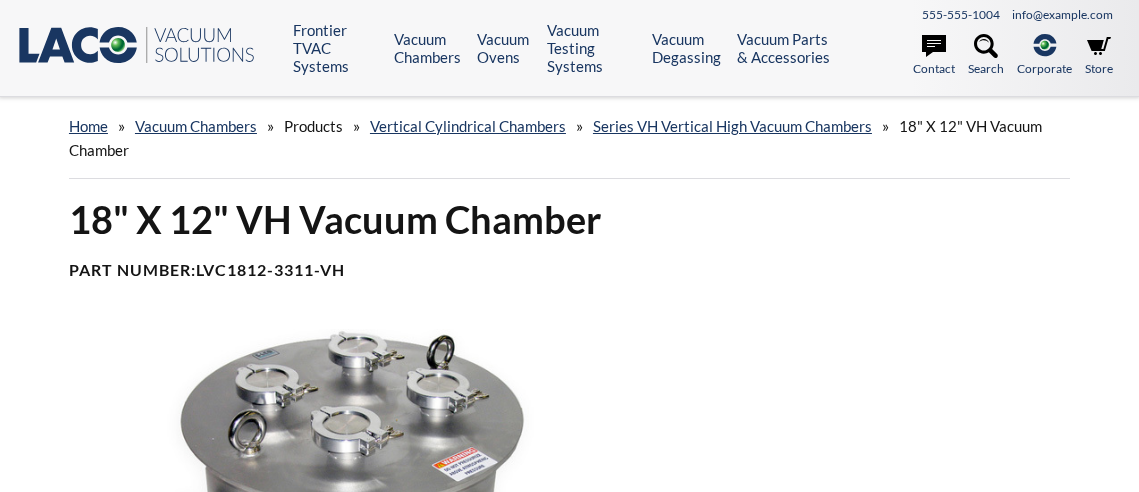 scroll, scrollTop: 0, scrollLeft: 0, axis: both 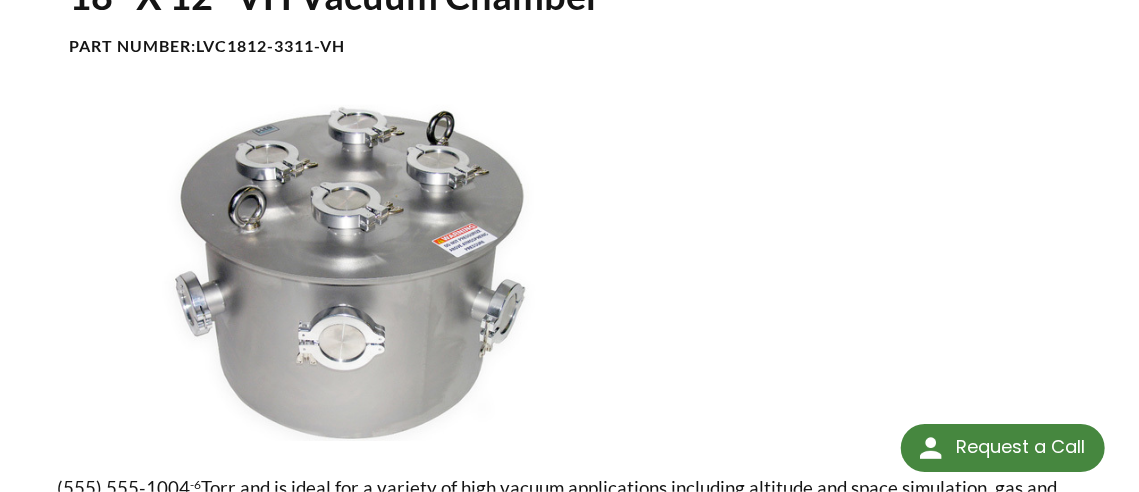 select 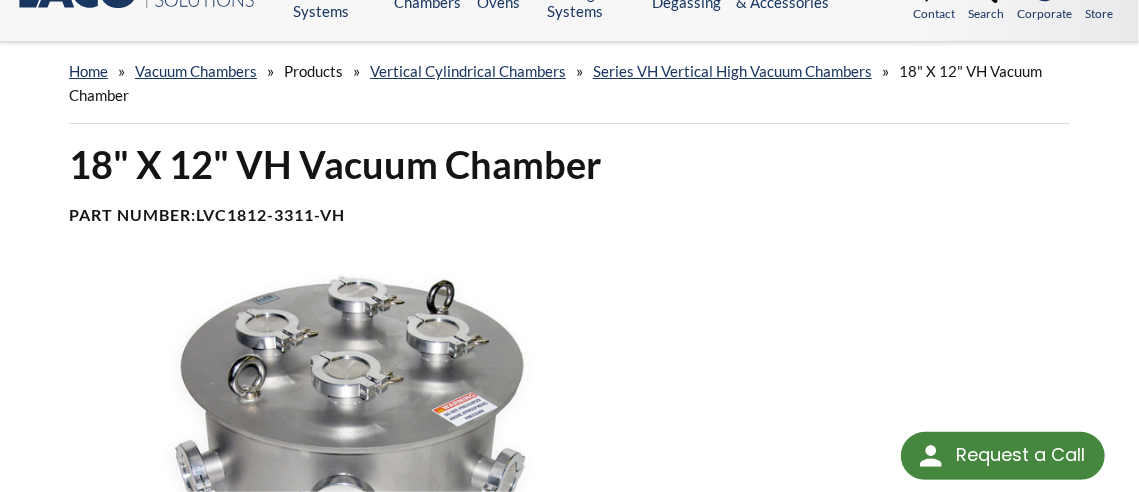 scroll, scrollTop: 0, scrollLeft: 0, axis: both 